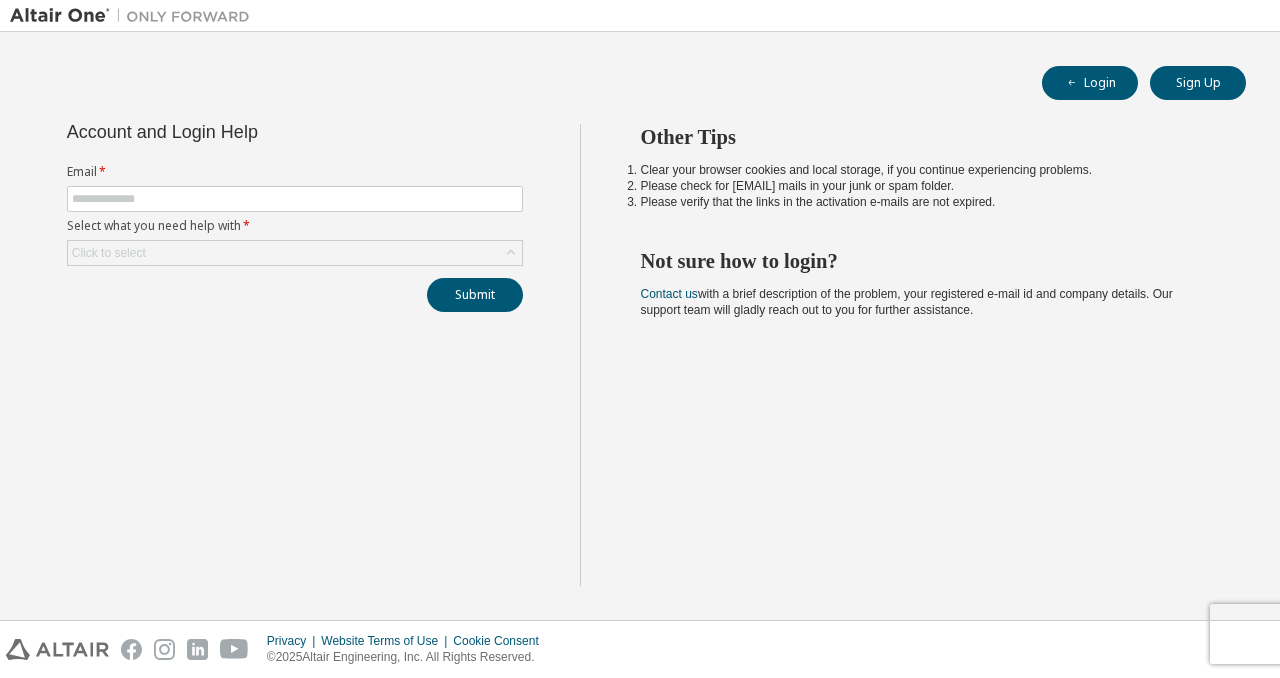 scroll, scrollTop: 0, scrollLeft: 0, axis: both 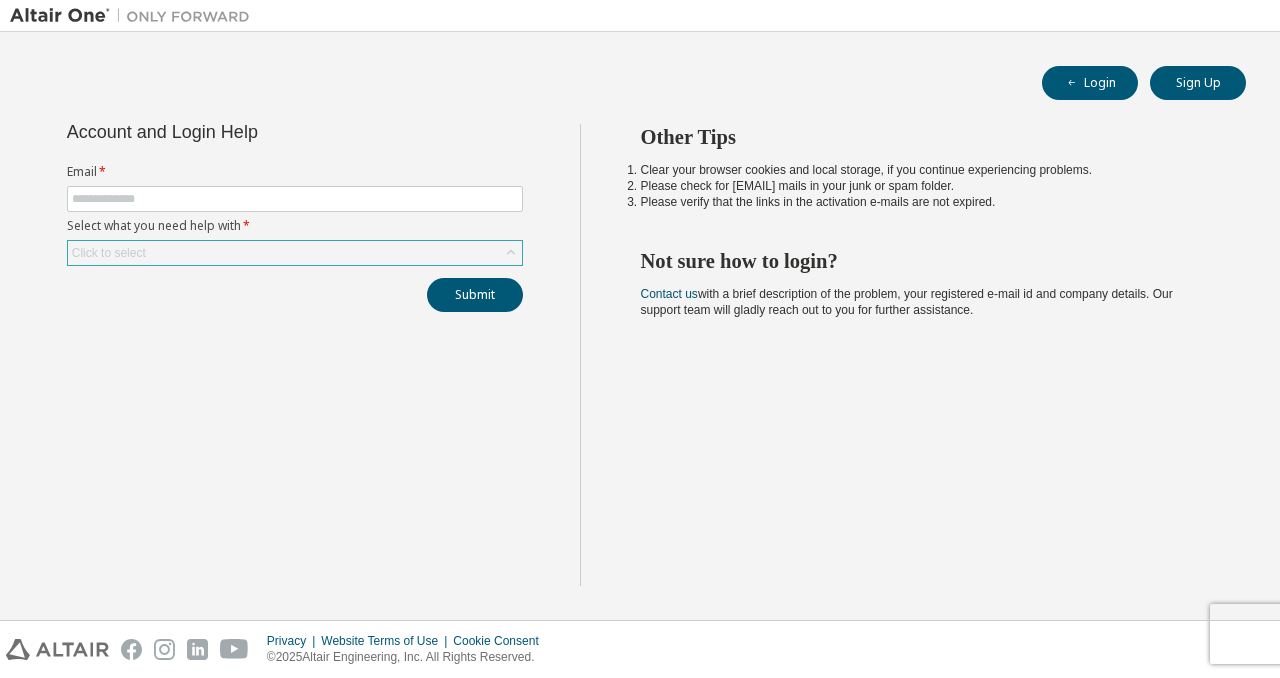 click on "Click to select" at bounding box center [295, 253] 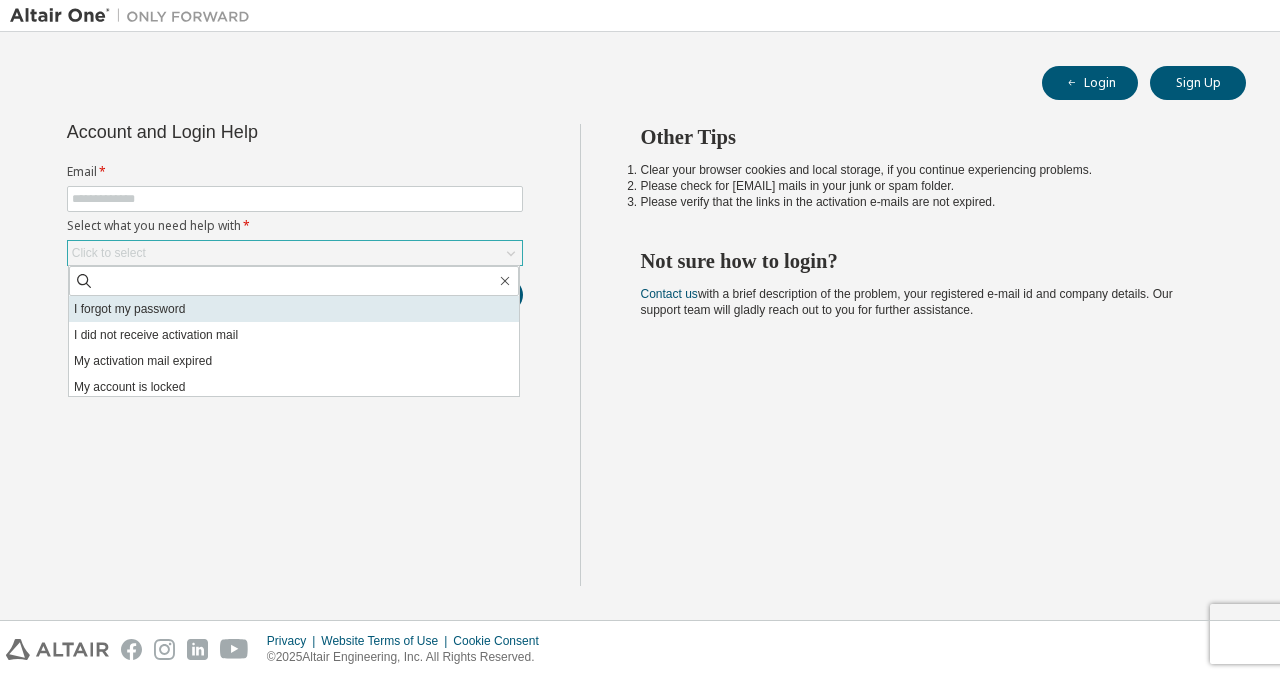 click on "I forgot my password" at bounding box center [294, 309] 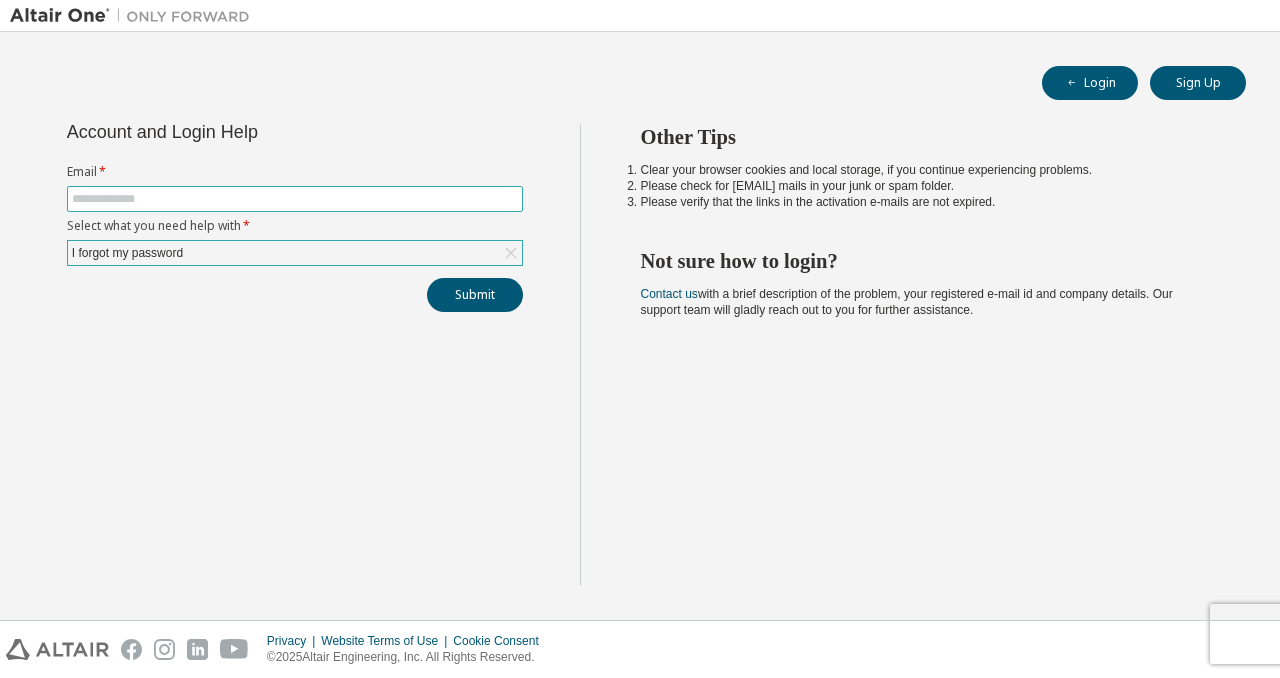 click at bounding box center (295, 199) 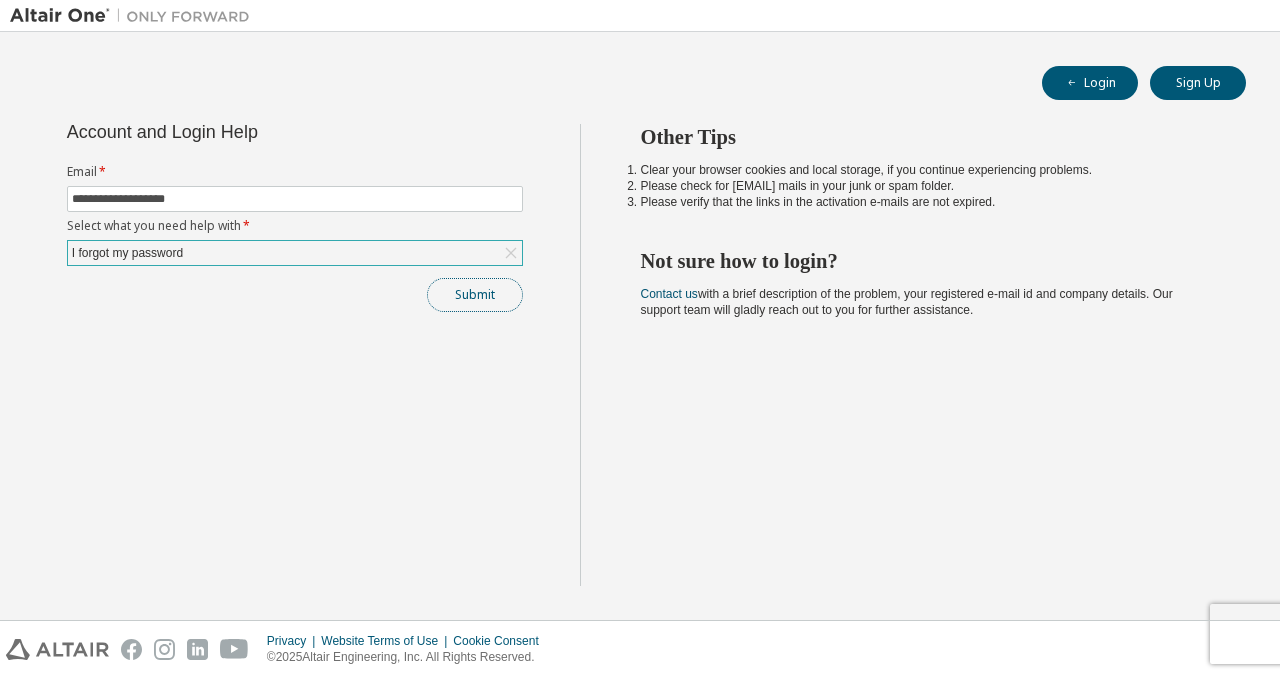 click on "Submit" at bounding box center (475, 295) 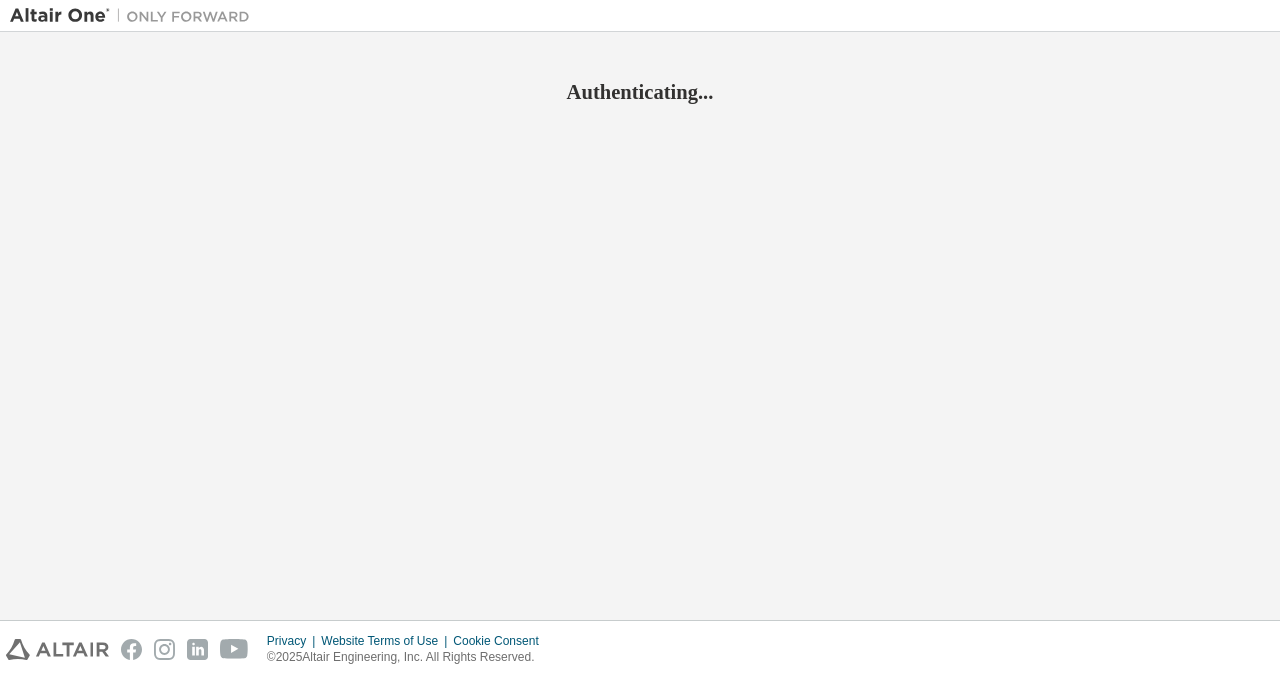 scroll, scrollTop: 0, scrollLeft: 0, axis: both 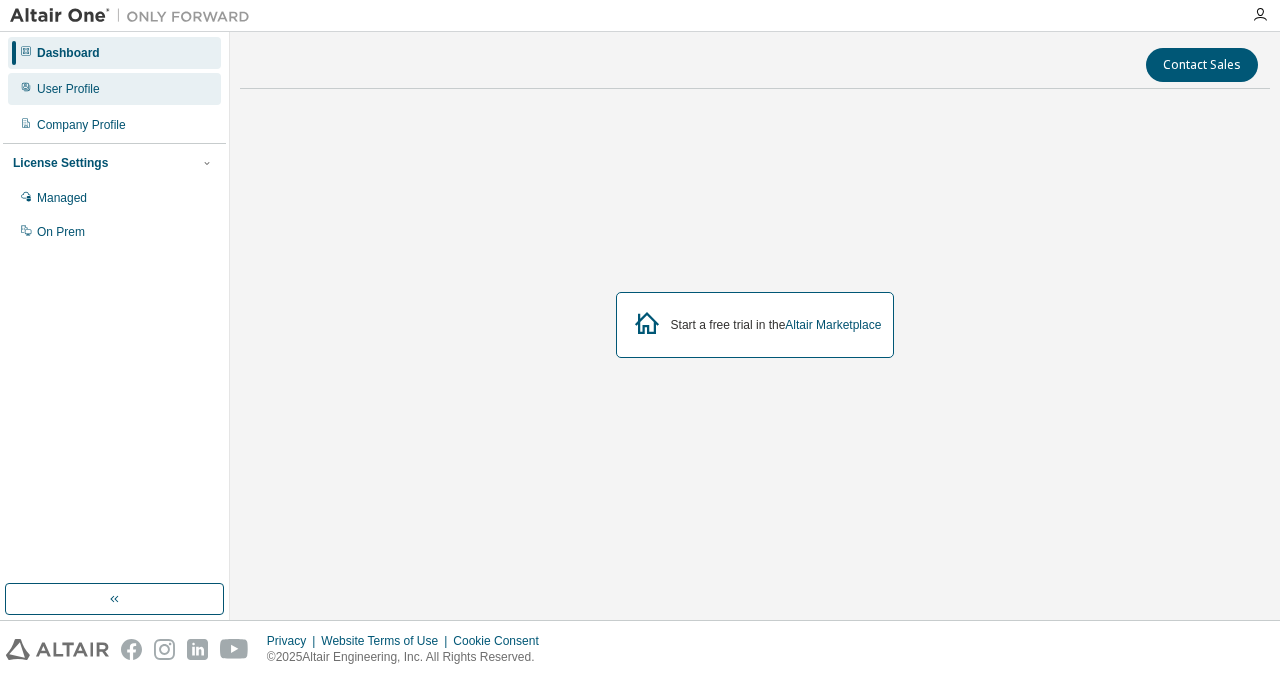 click on "User Profile" at bounding box center [68, 89] 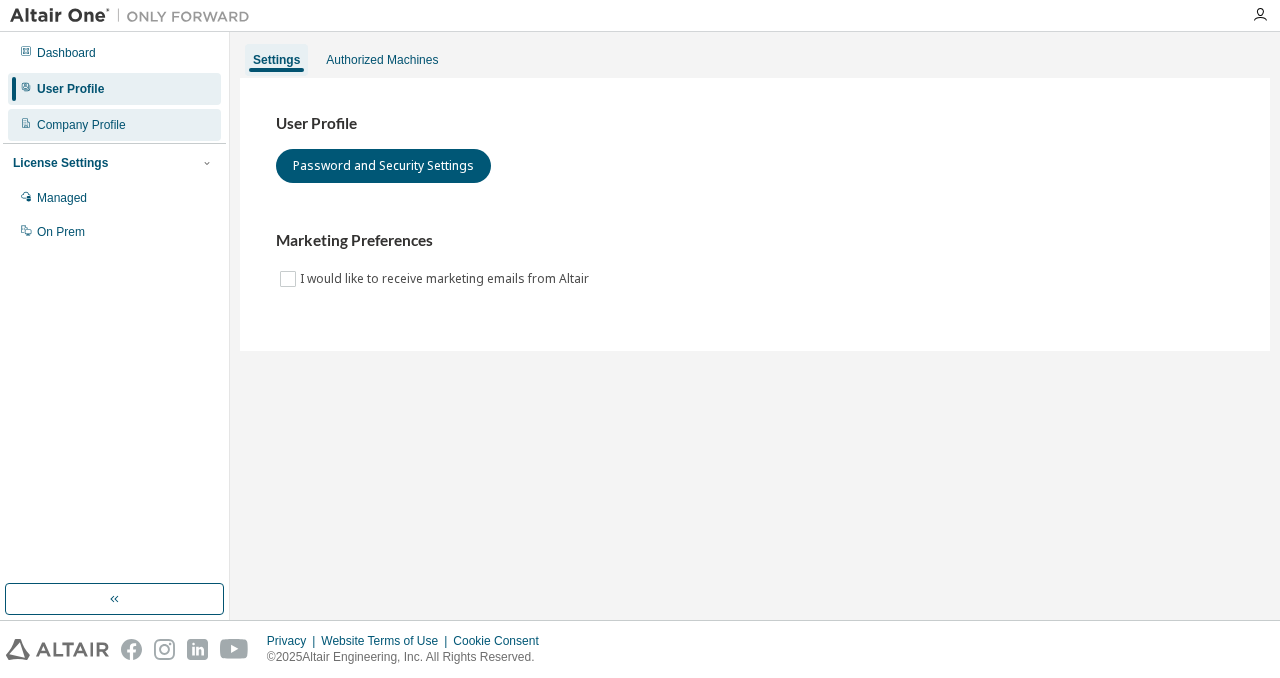 click on "Company Profile" at bounding box center [81, 125] 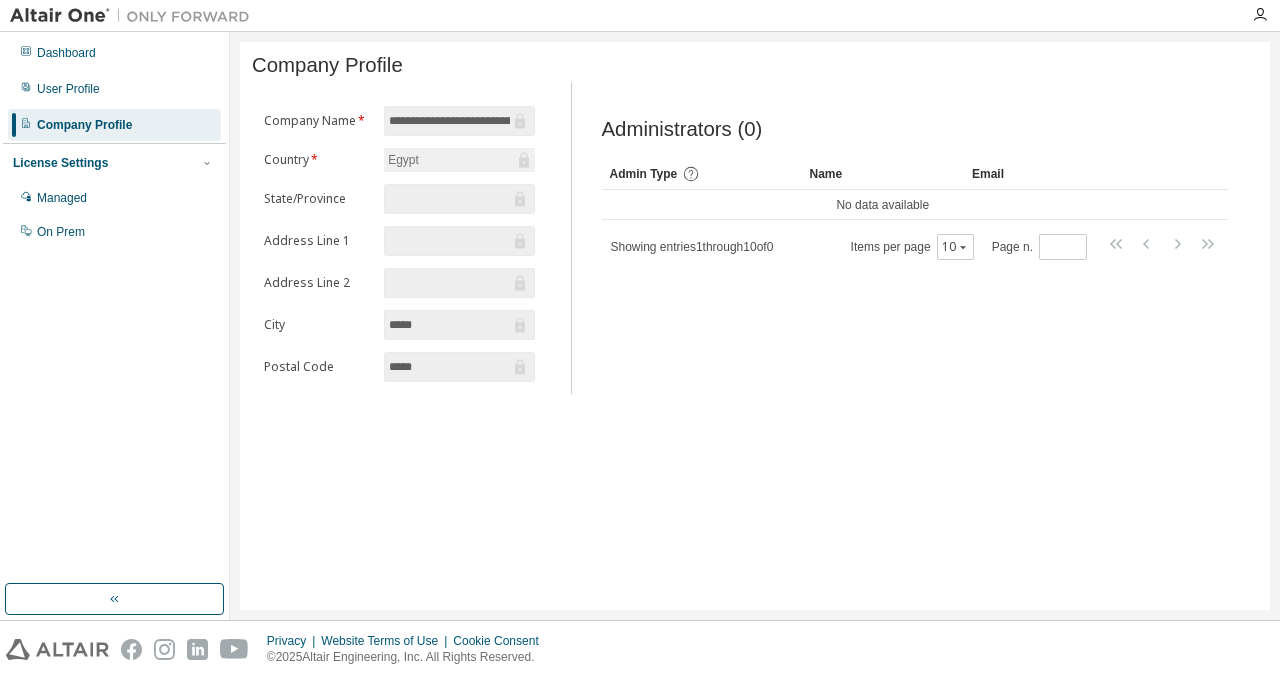 click on "**********" at bounding box center (449, 121) 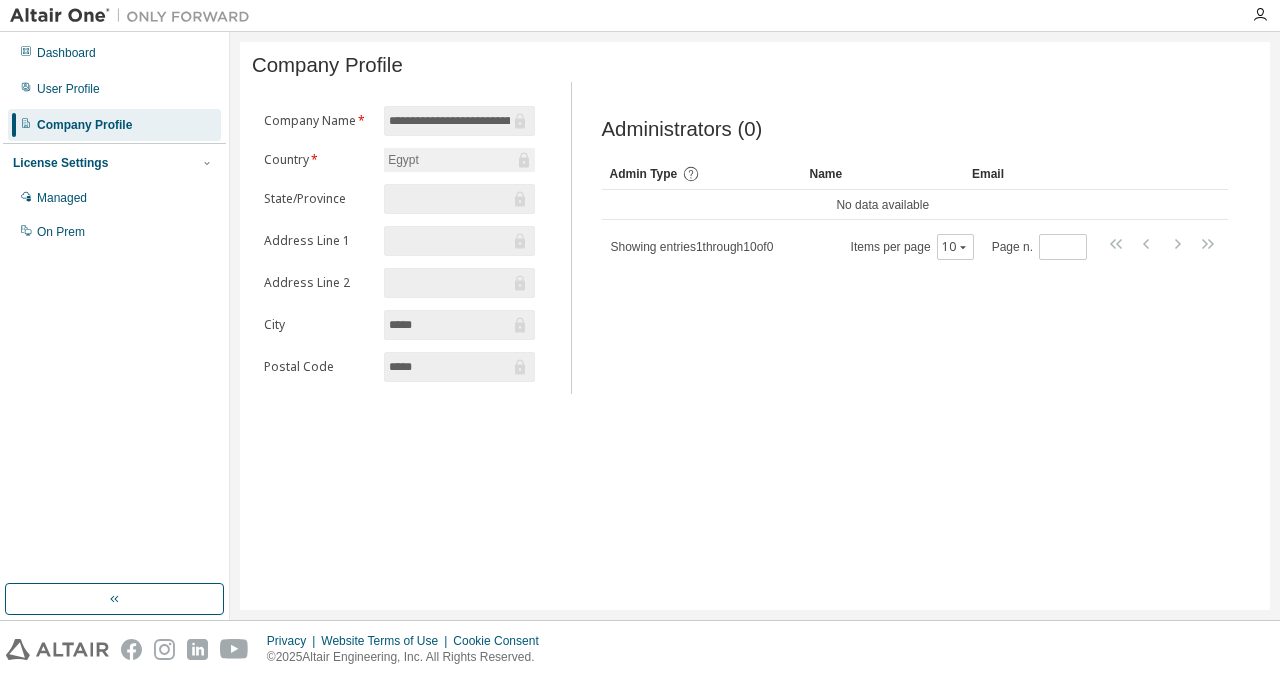 click 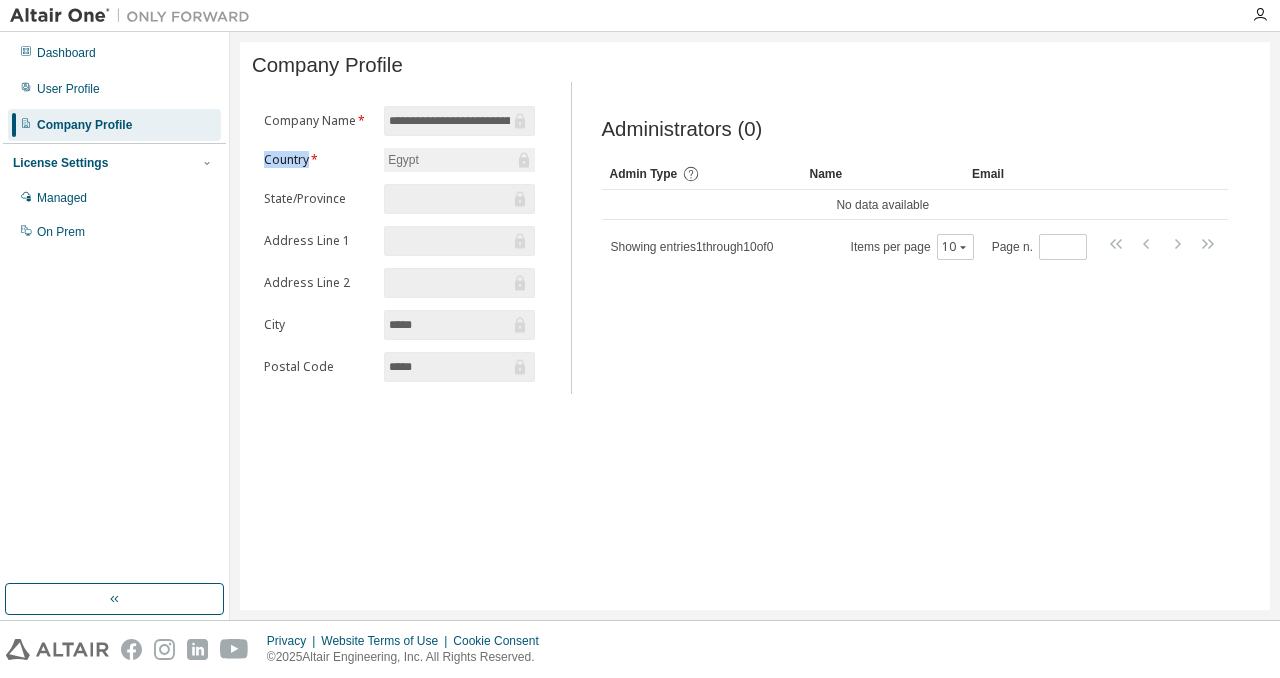 click 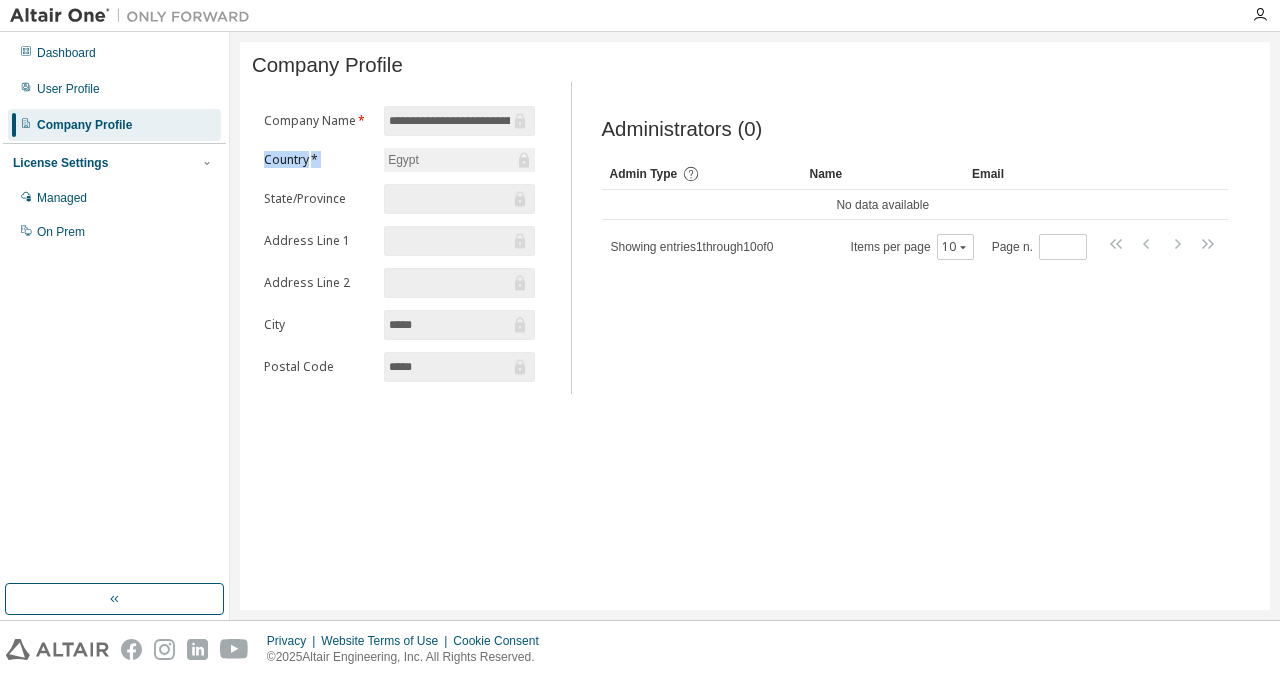 click 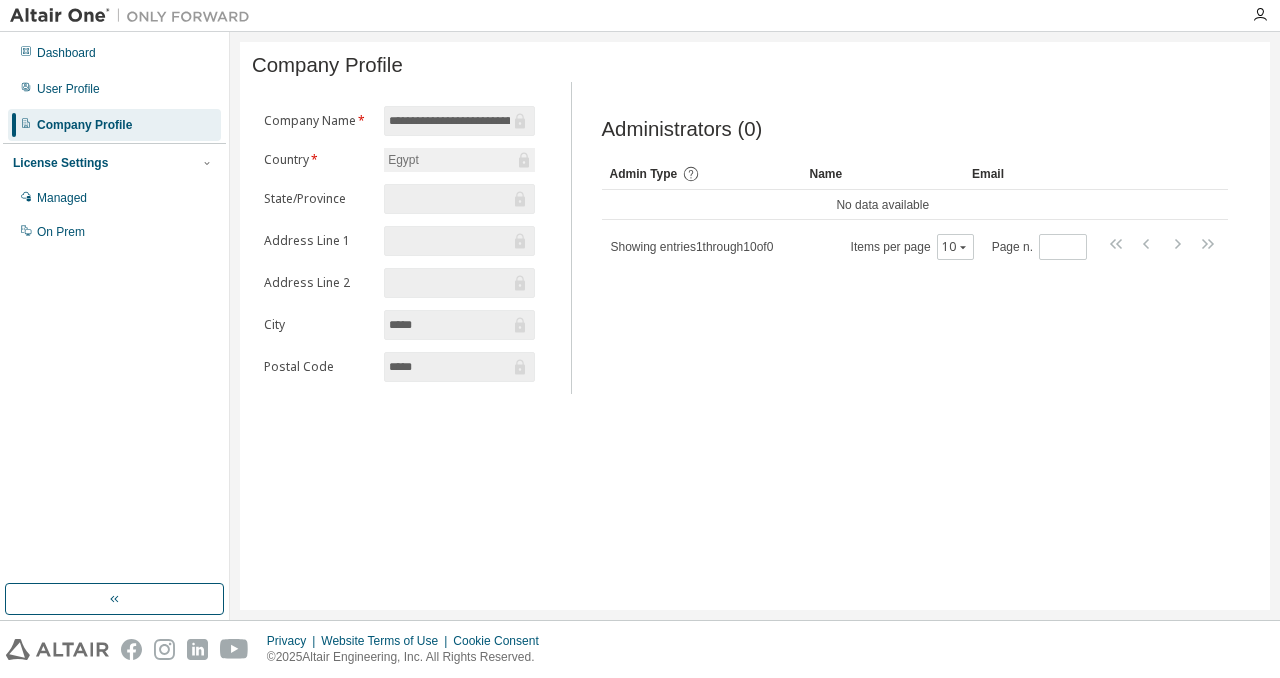 click on "**********" at bounding box center [755, 326] 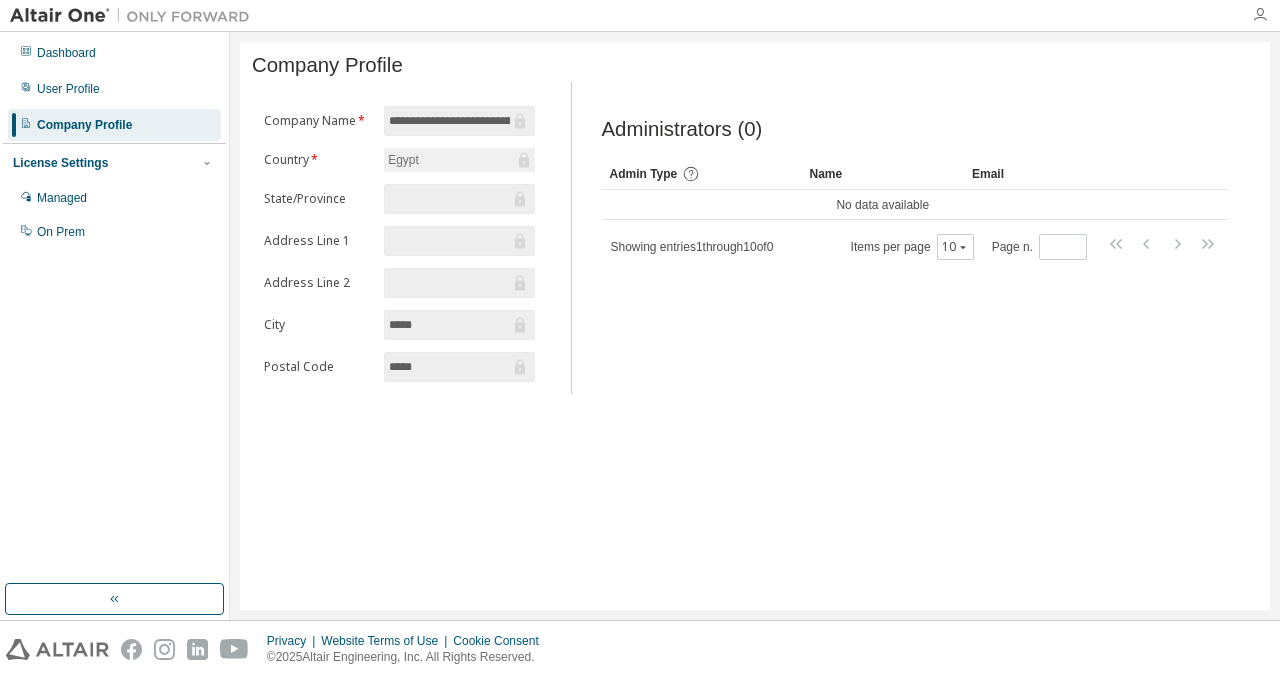 click at bounding box center (1260, 15) 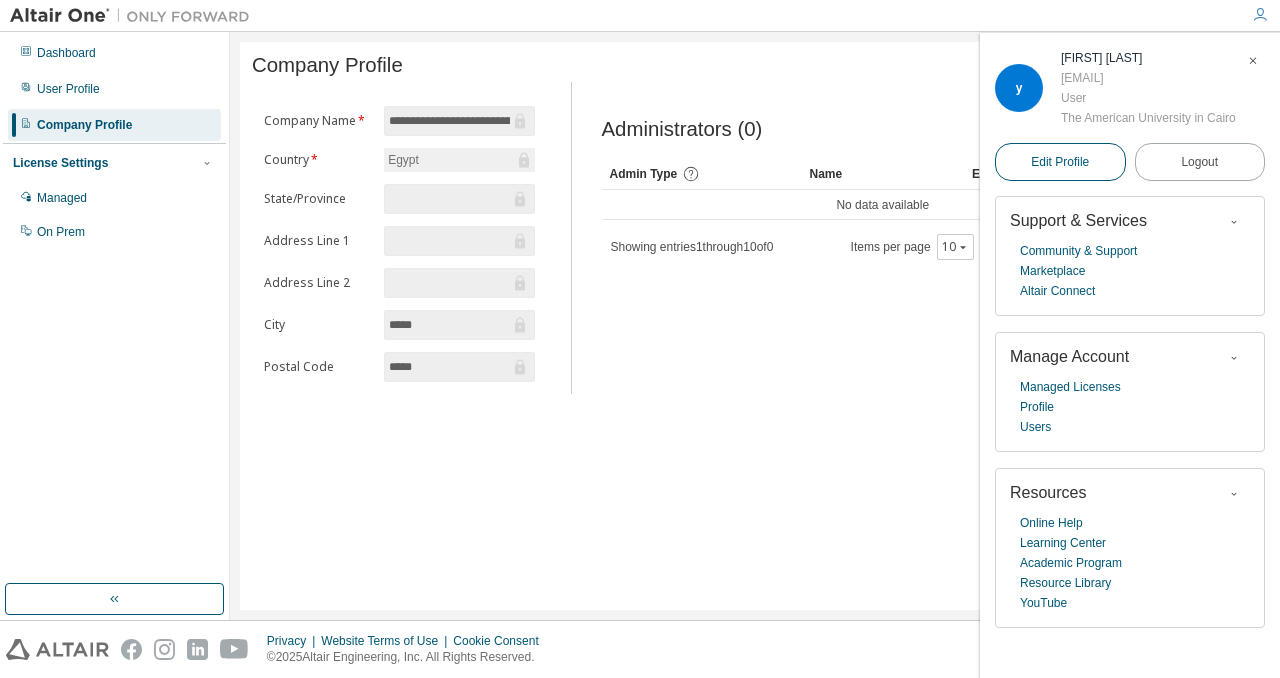 click on "Edit Profile" at bounding box center (1060, 162) 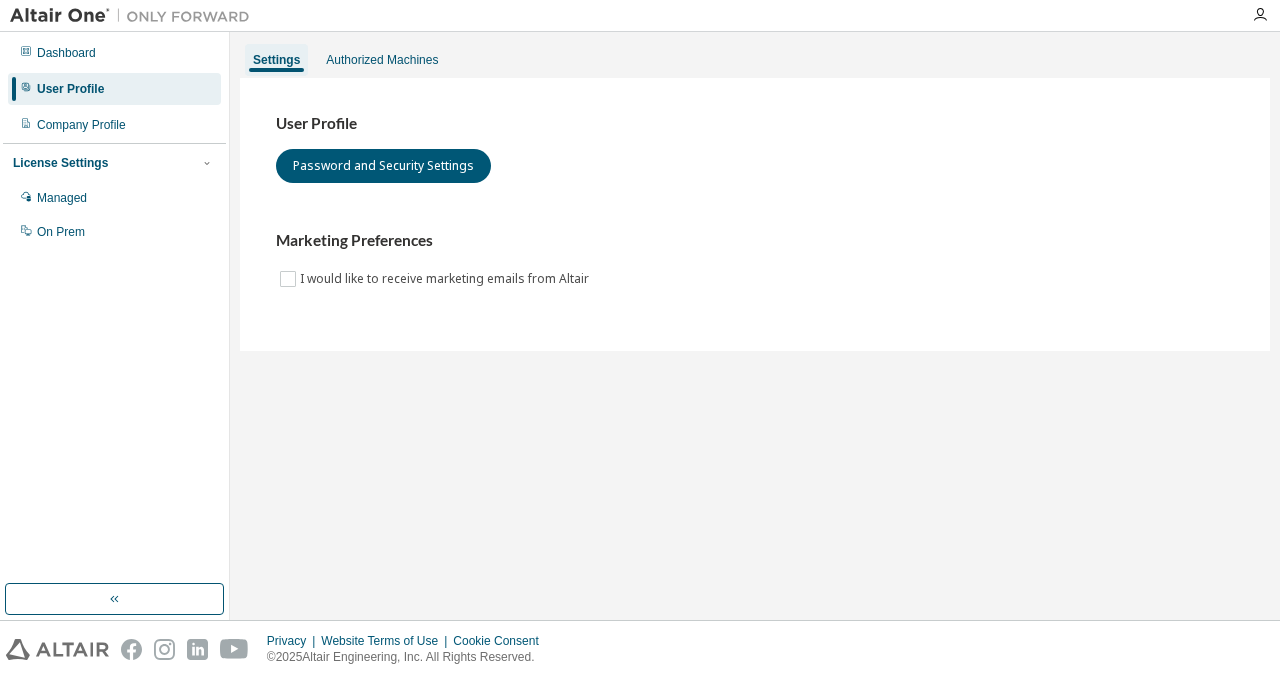 scroll, scrollTop: 0, scrollLeft: 0, axis: both 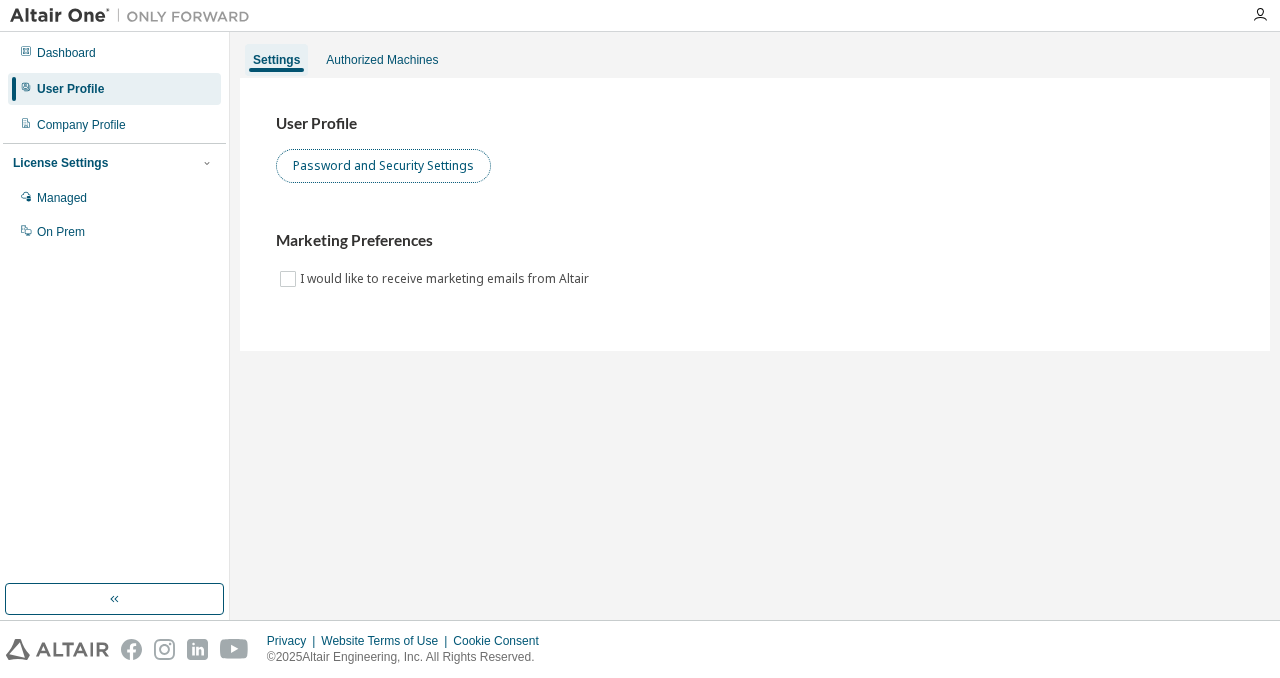 click on "Password and Security Settings" at bounding box center (383, 166) 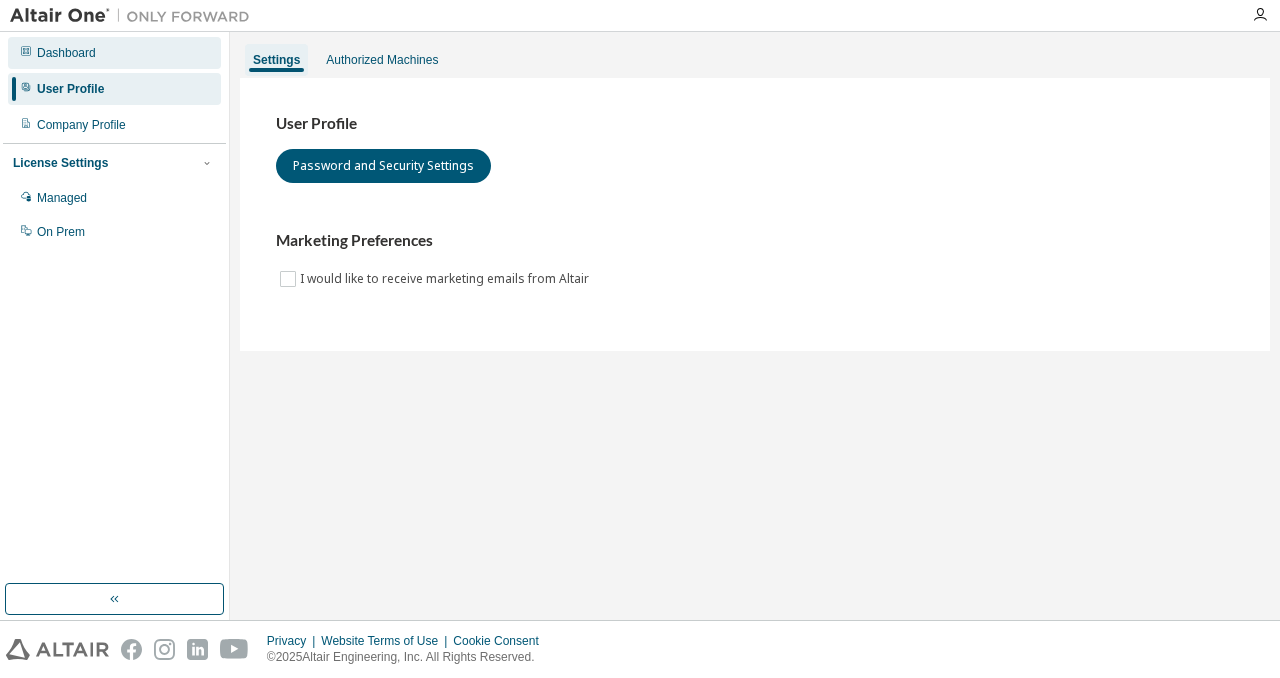 click on "Dashboard" at bounding box center [66, 53] 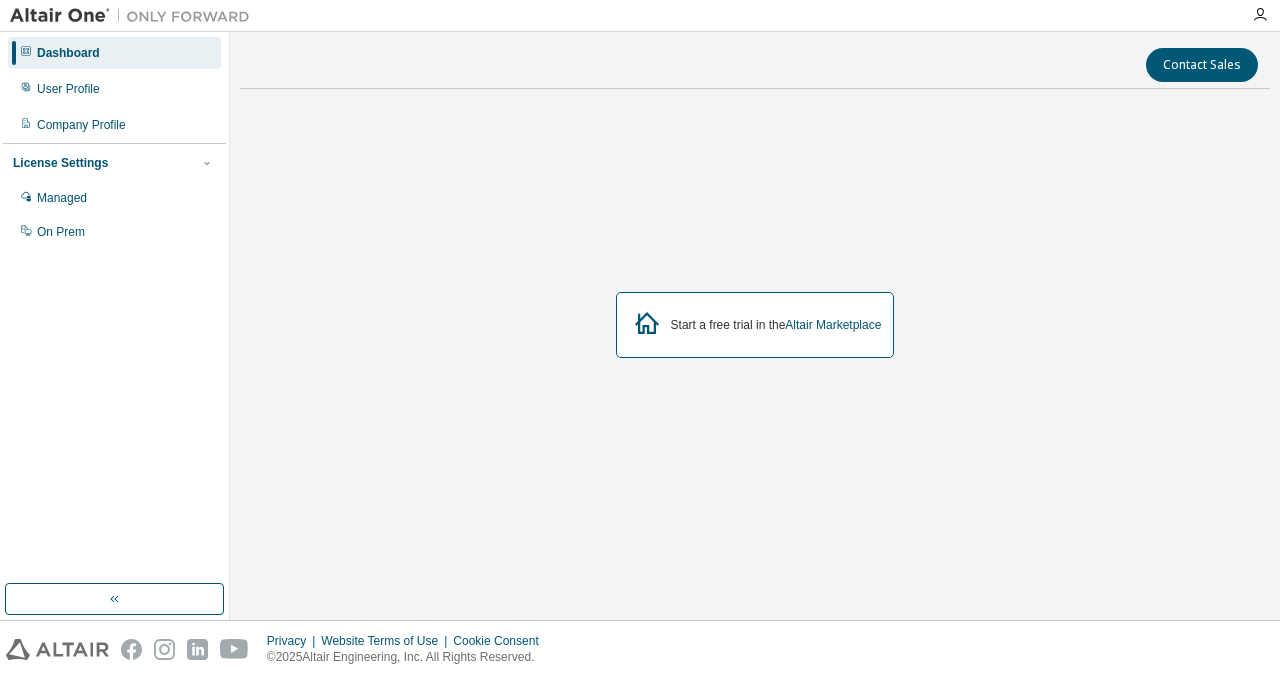 click at bounding box center (135, 16) 